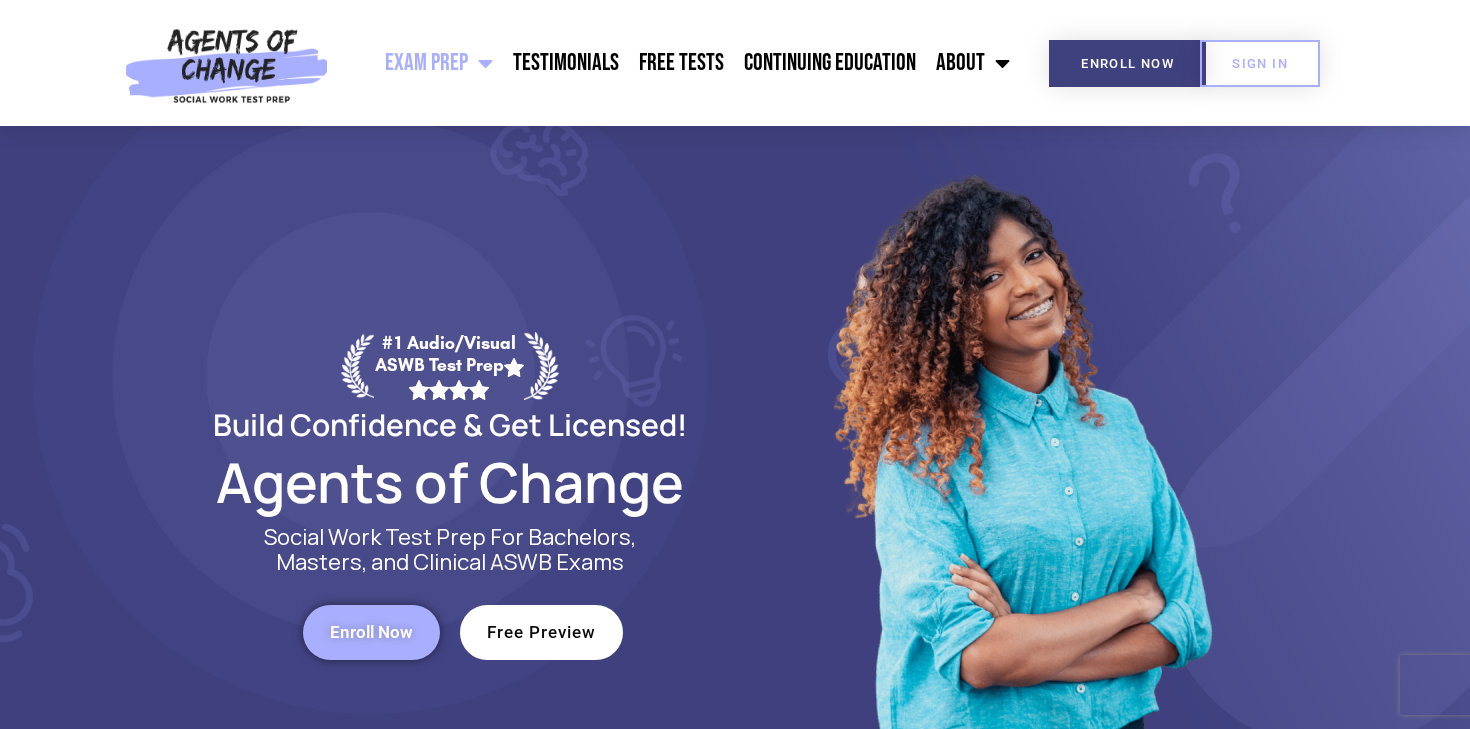 scroll, scrollTop: 0, scrollLeft: 0, axis: both 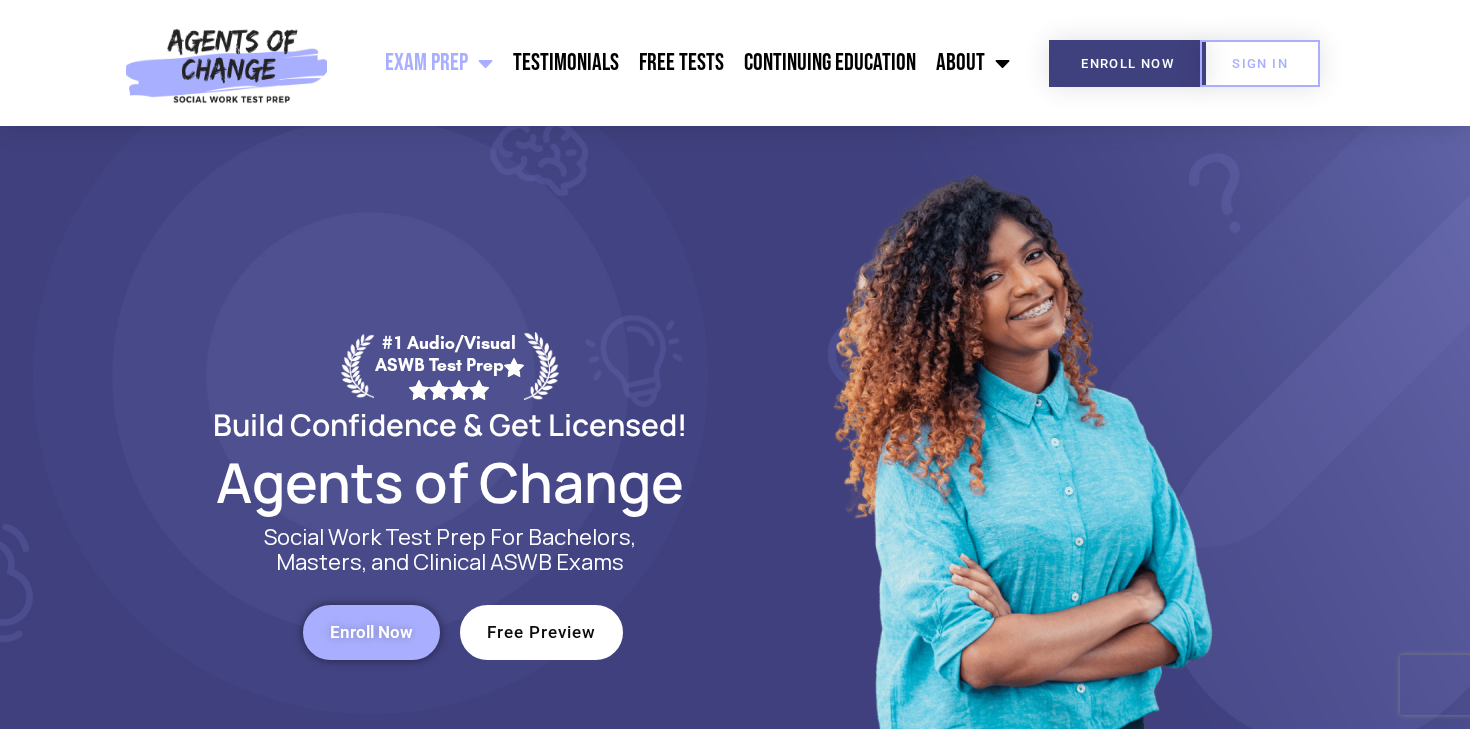 click on "Enroll Now" at bounding box center [371, 632] 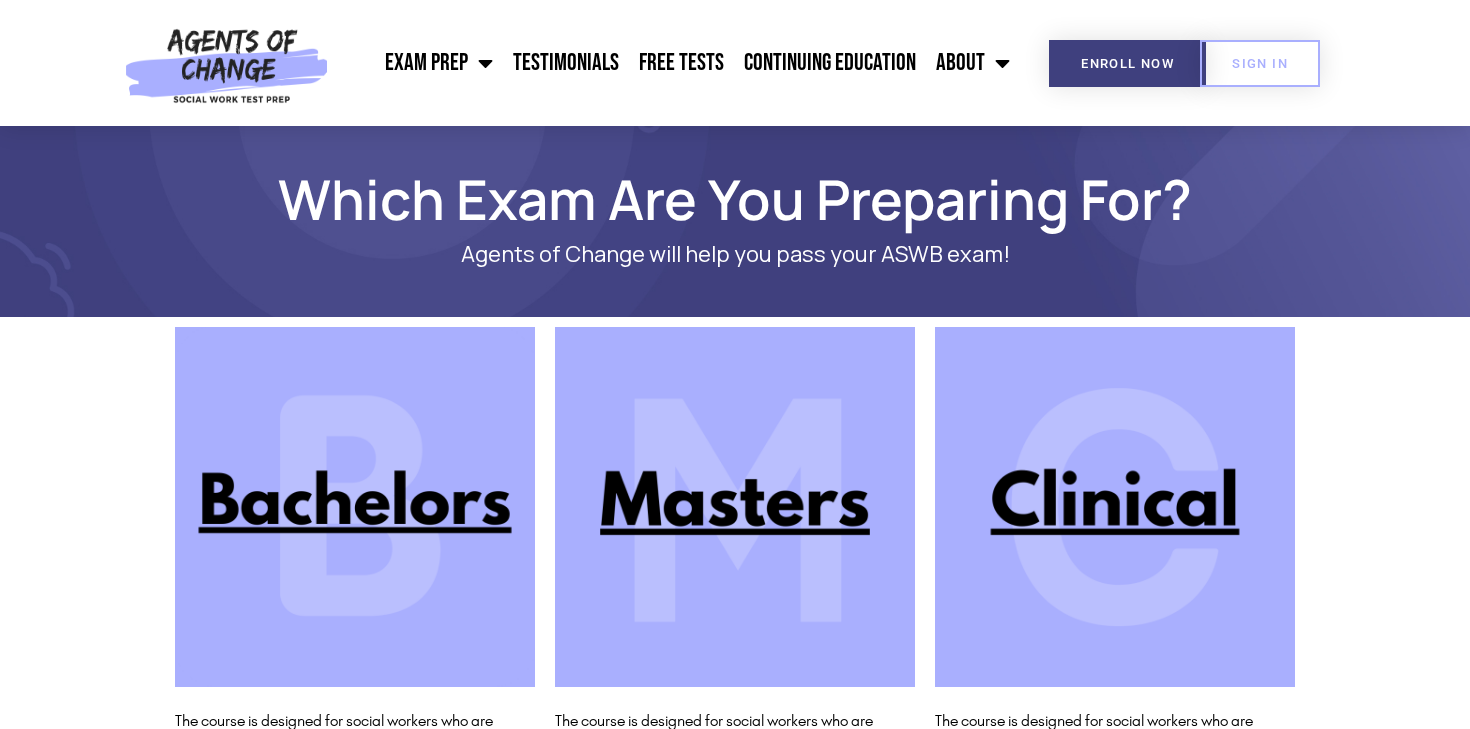 scroll, scrollTop: 0, scrollLeft: 0, axis: both 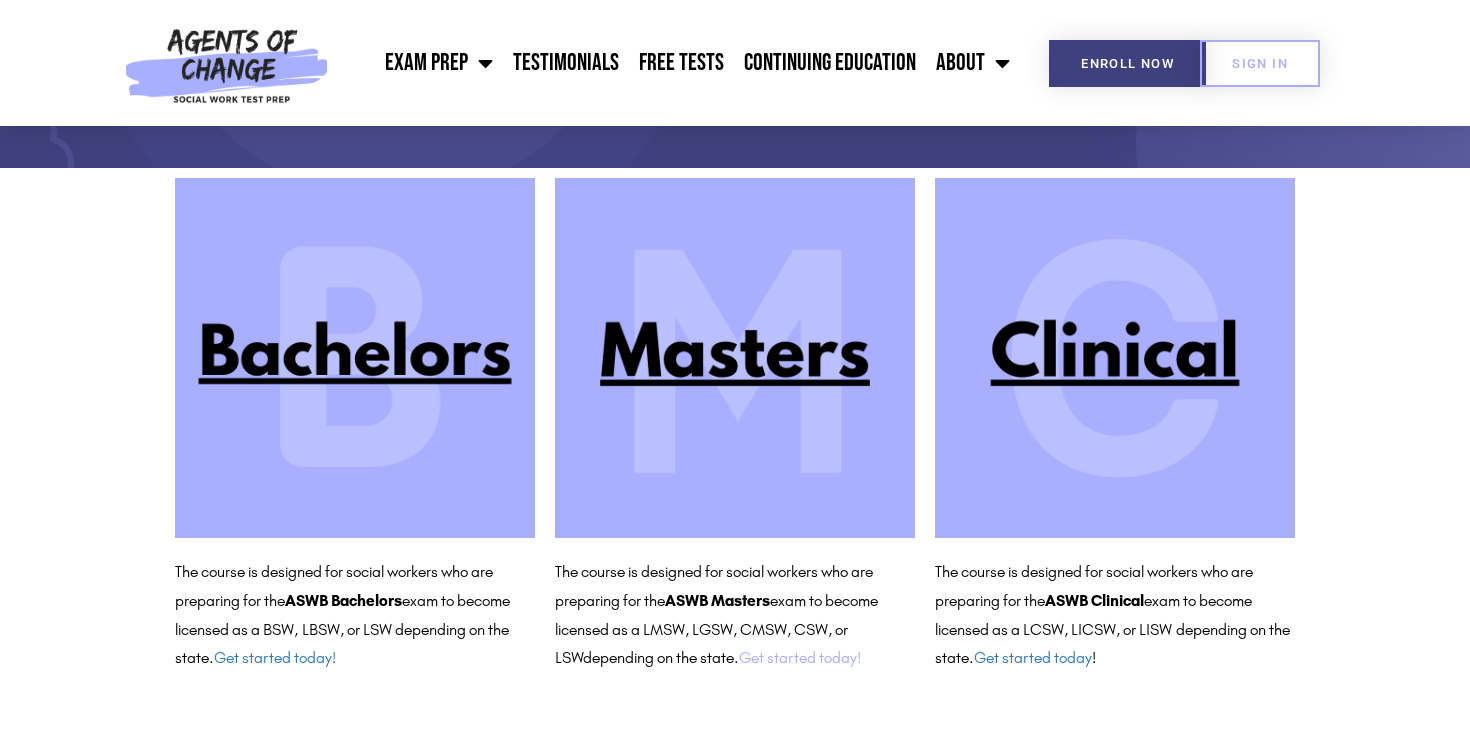 click on "Get started today!" at bounding box center [800, 657] 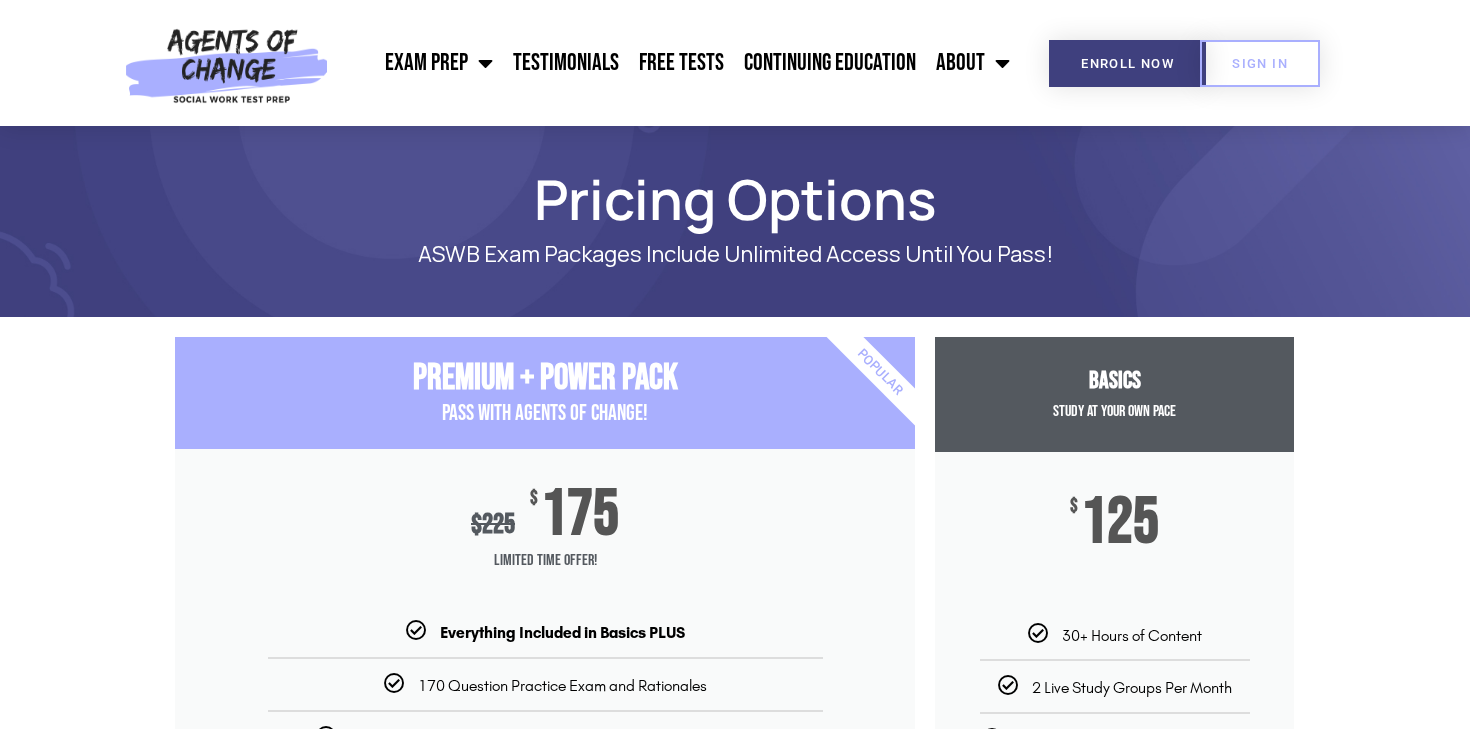 scroll, scrollTop: 0, scrollLeft: 0, axis: both 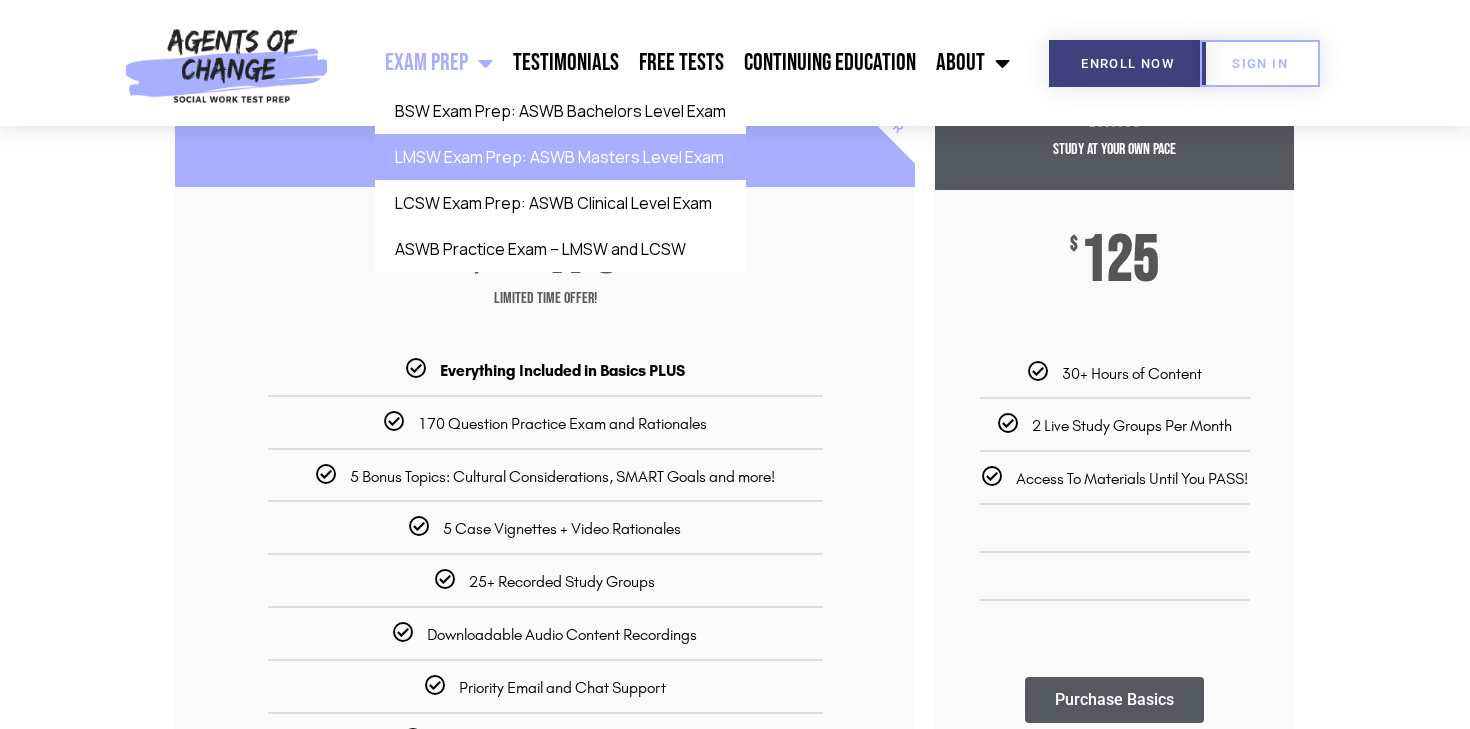 click on "LMSW Exam Prep: ASWB Masters Level Exam" 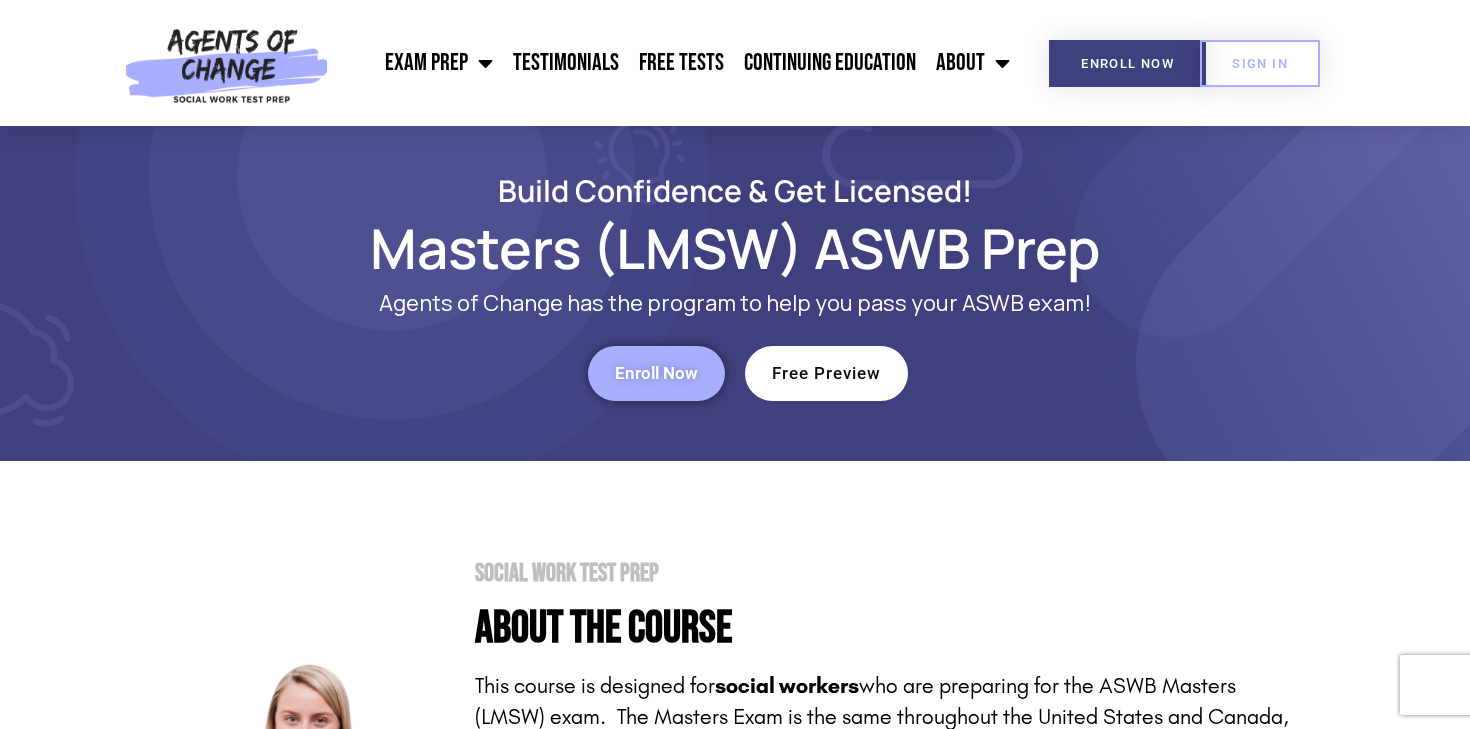scroll, scrollTop: 0, scrollLeft: 0, axis: both 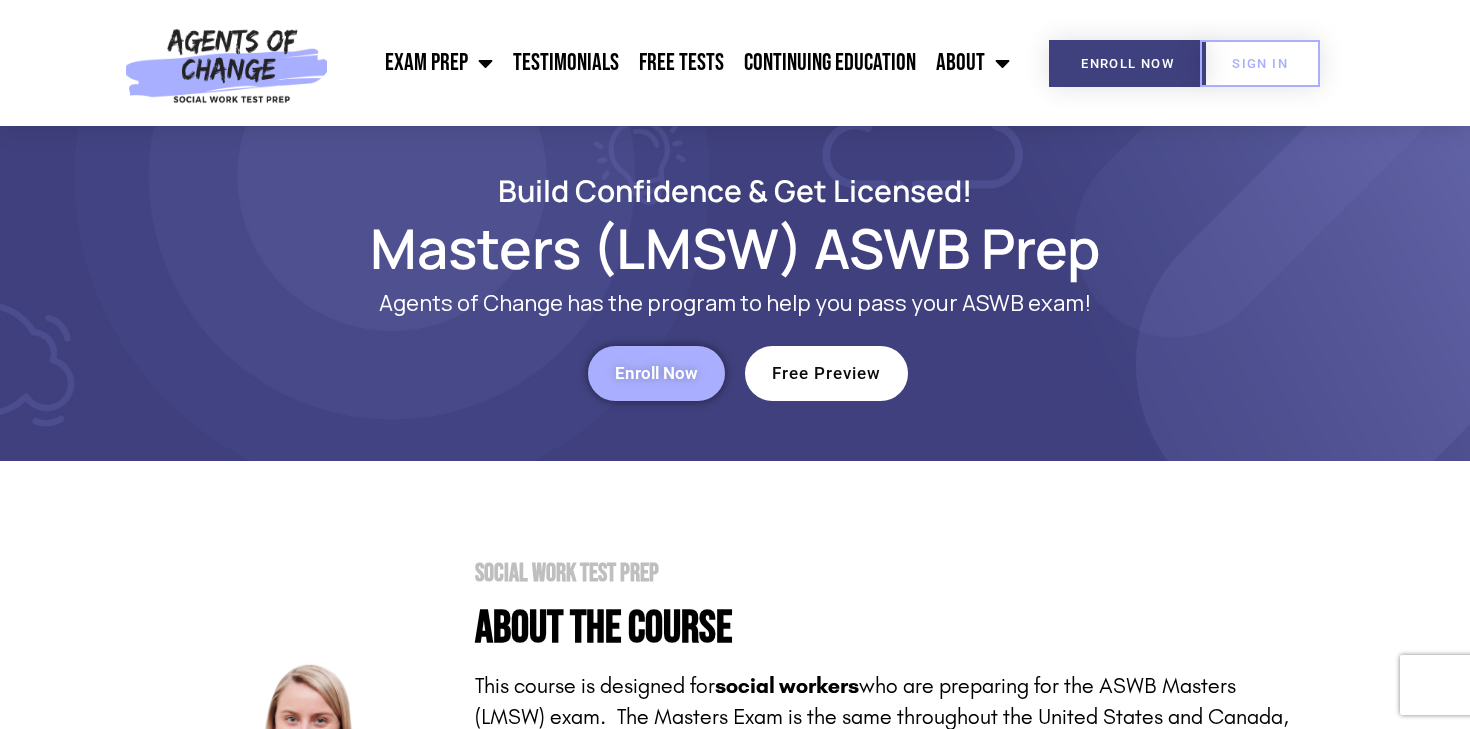 click on "Enroll Now" at bounding box center [656, 373] 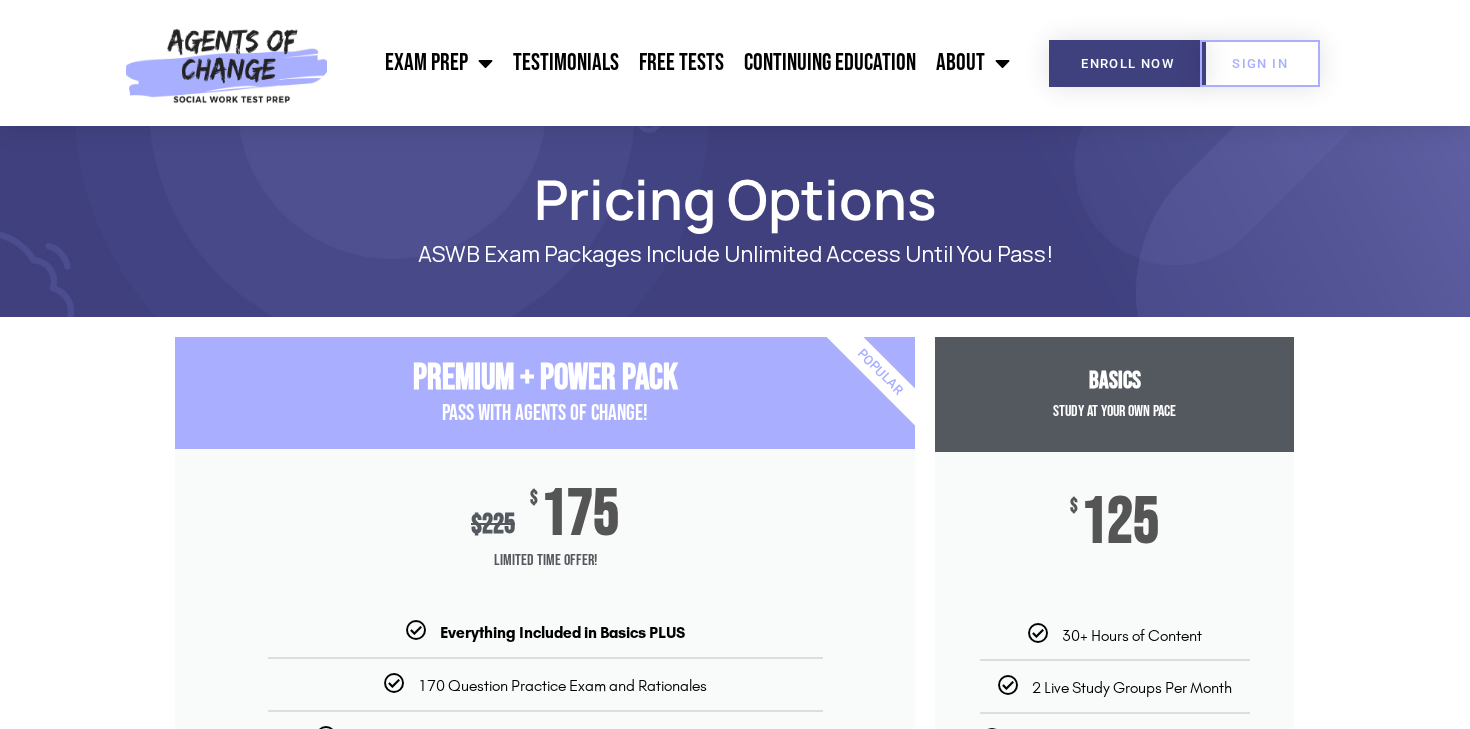 scroll, scrollTop: 0, scrollLeft: 0, axis: both 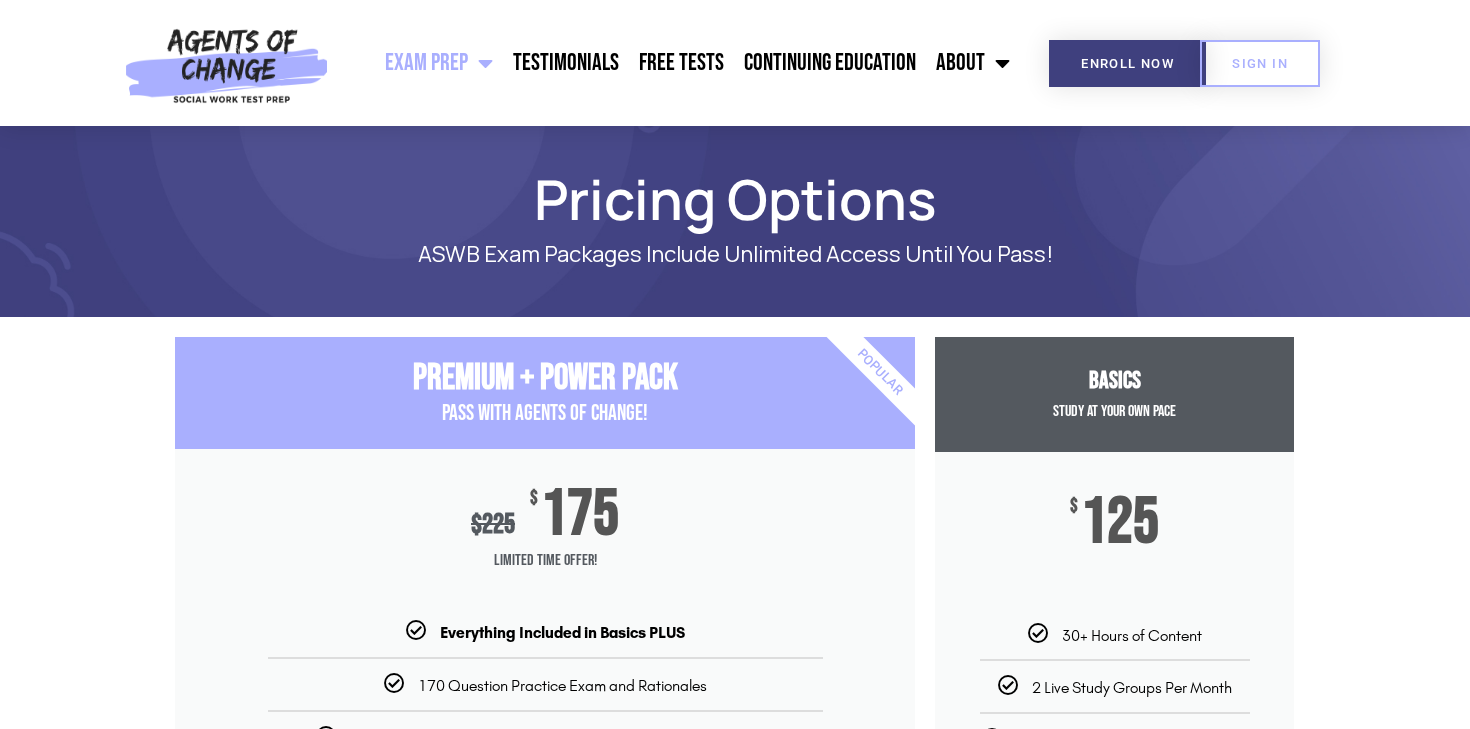 click on "Exam Prep" 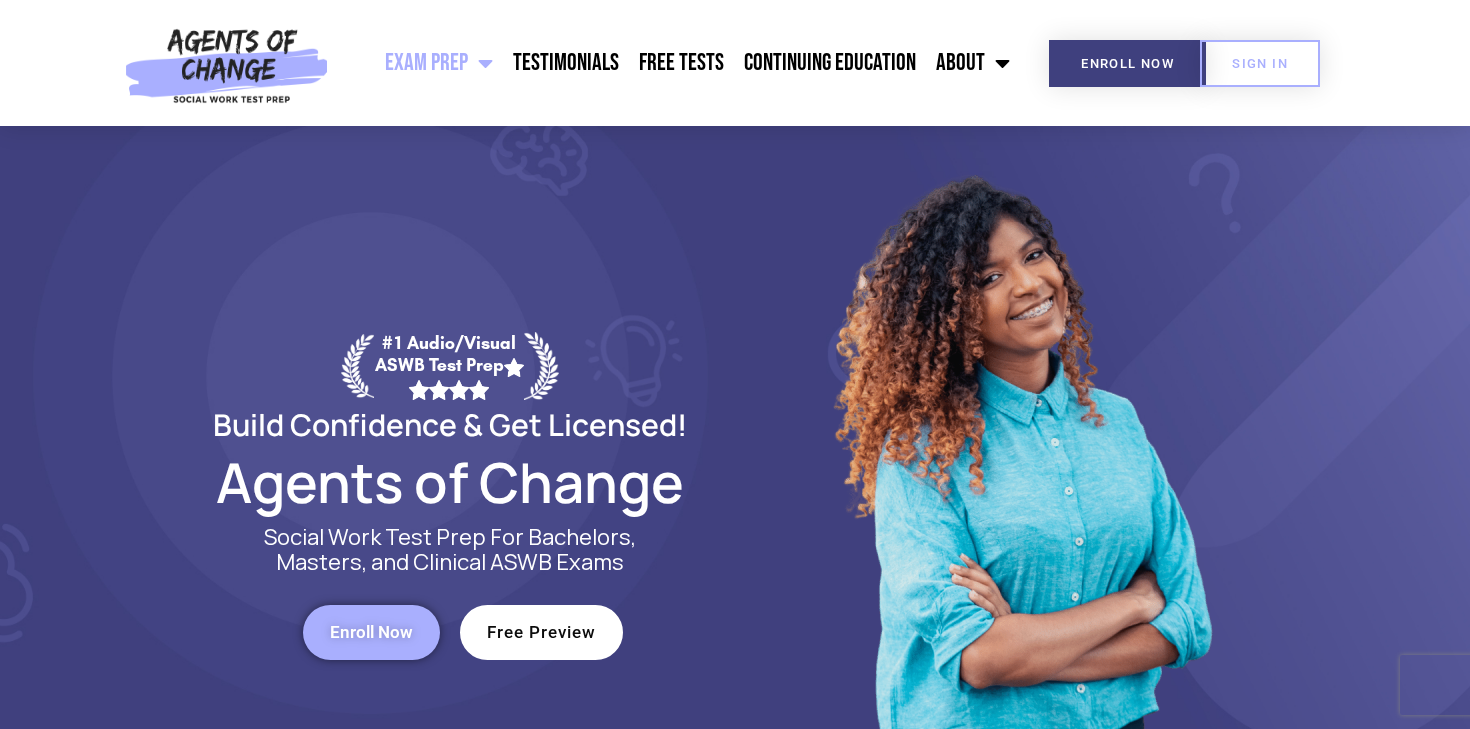 scroll, scrollTop: 0, scrollLeft: 0, axis: both 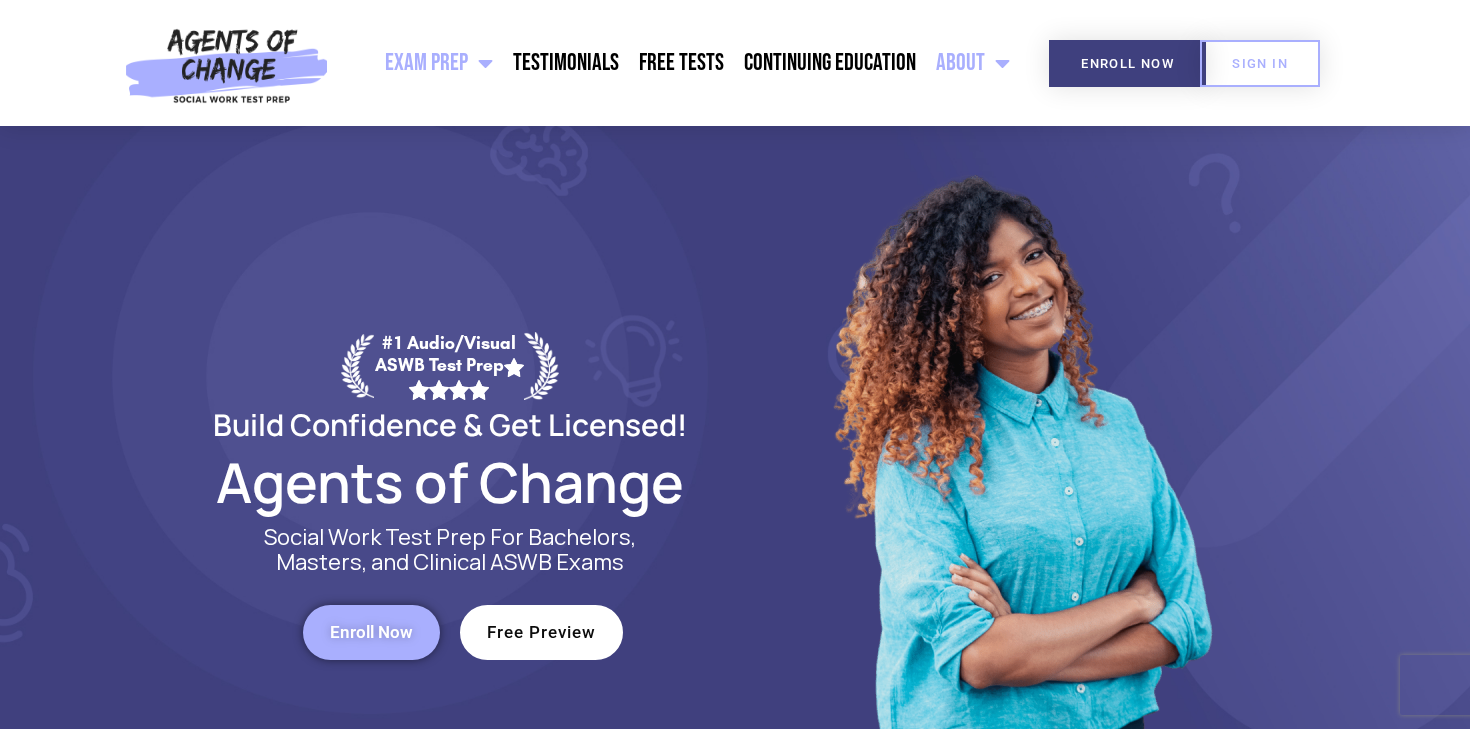 click 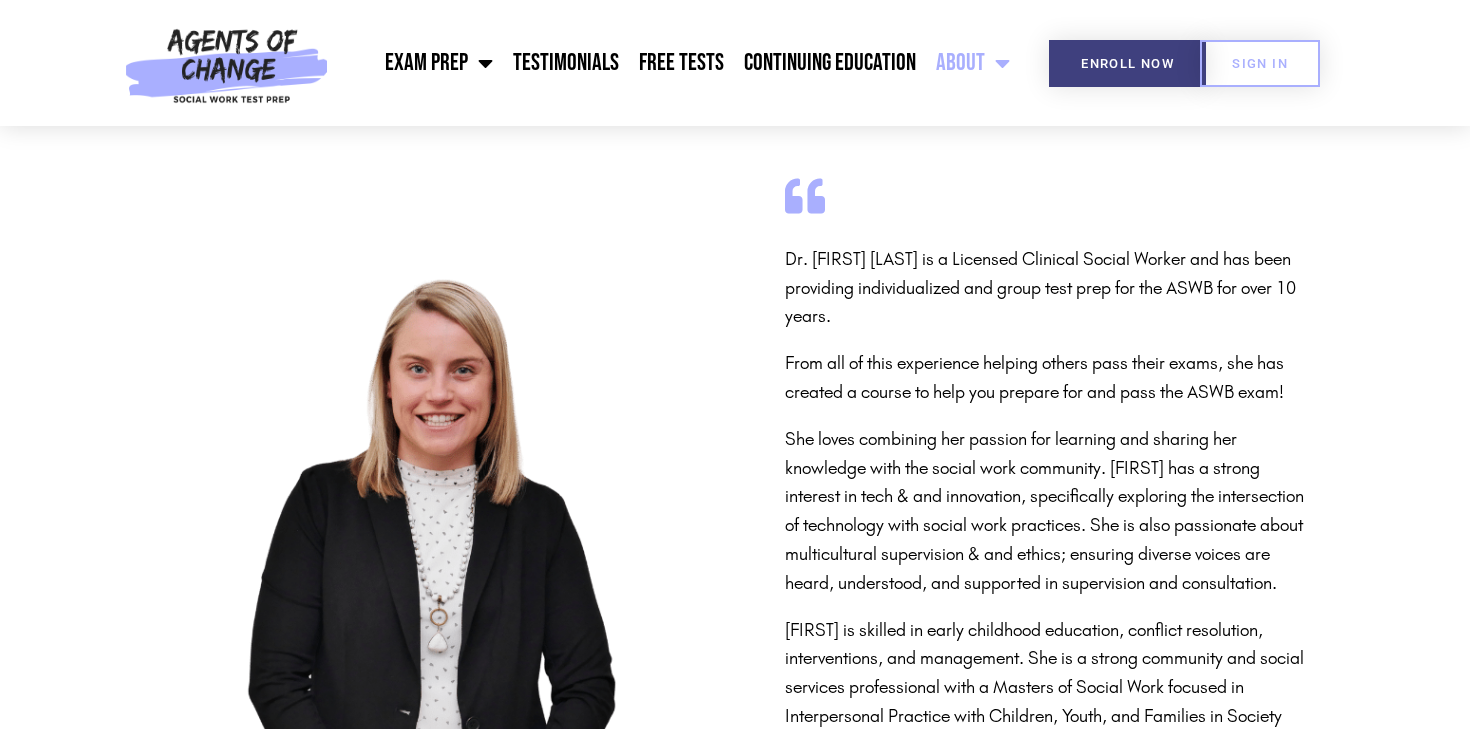 scroll, scrollTop: 0, scrollLeft: 0, axis: both 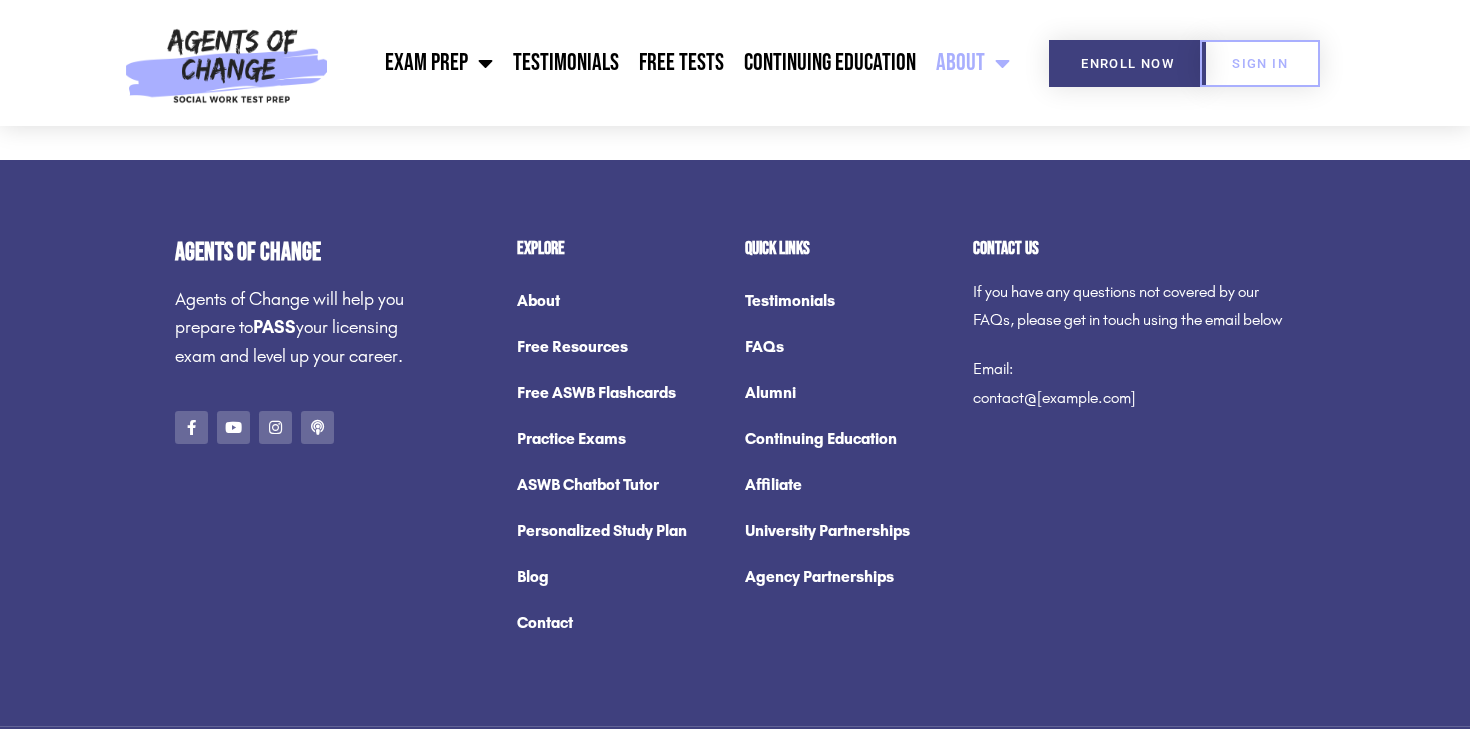 click on "Testimonials" 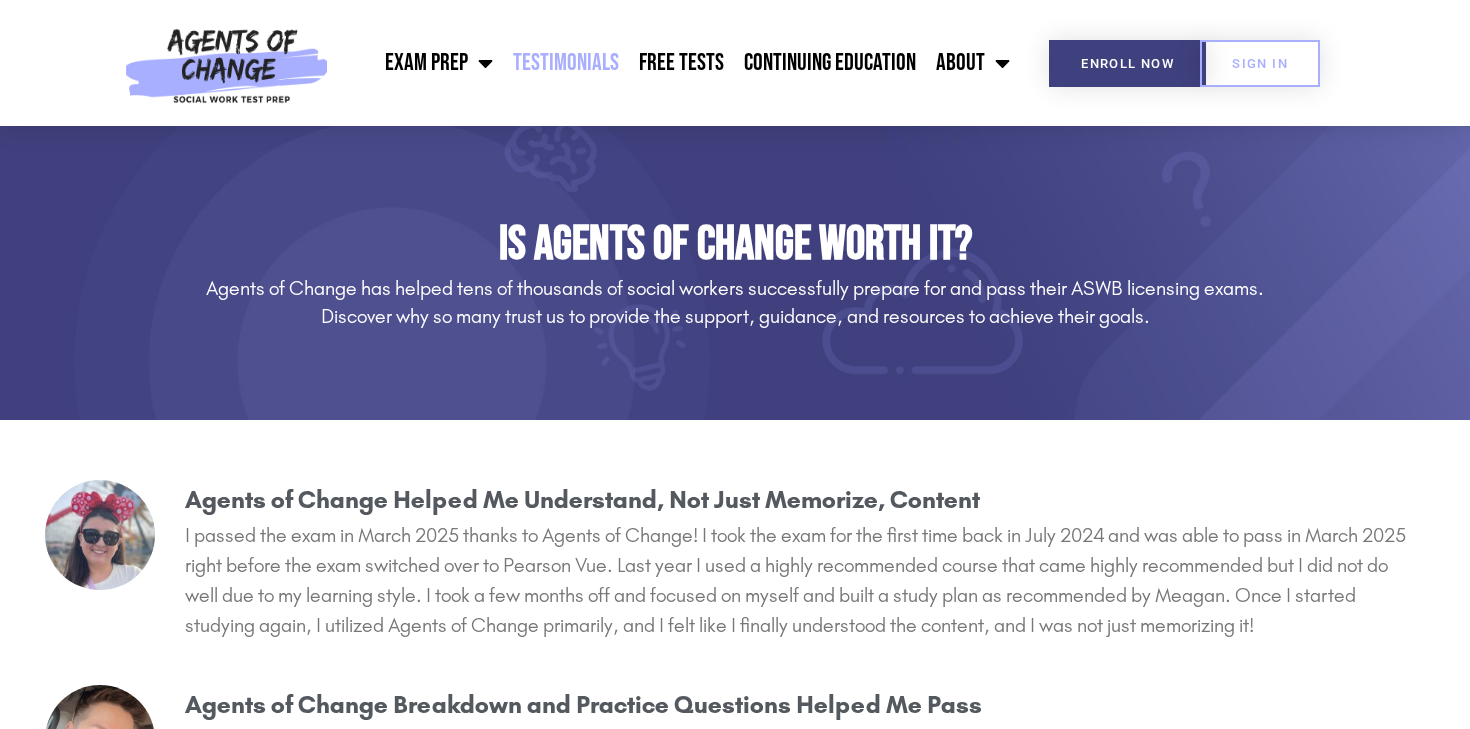 scroll, scrollTop: 0, scrollLeft: 0, axis: both 